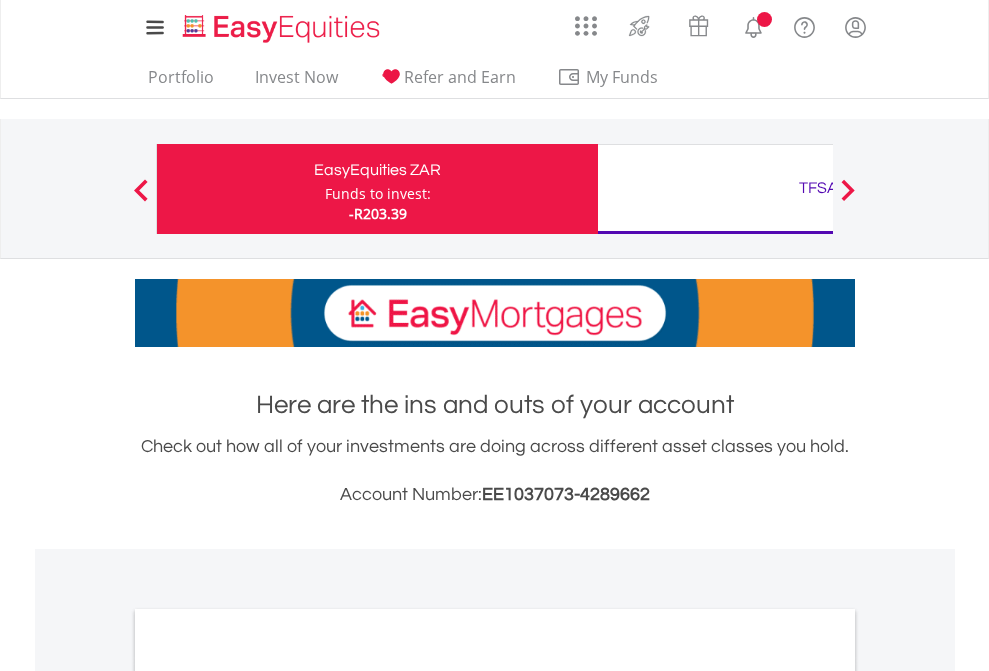 scroll, scrollTop: 0, scrollLeft: 0, axis: both 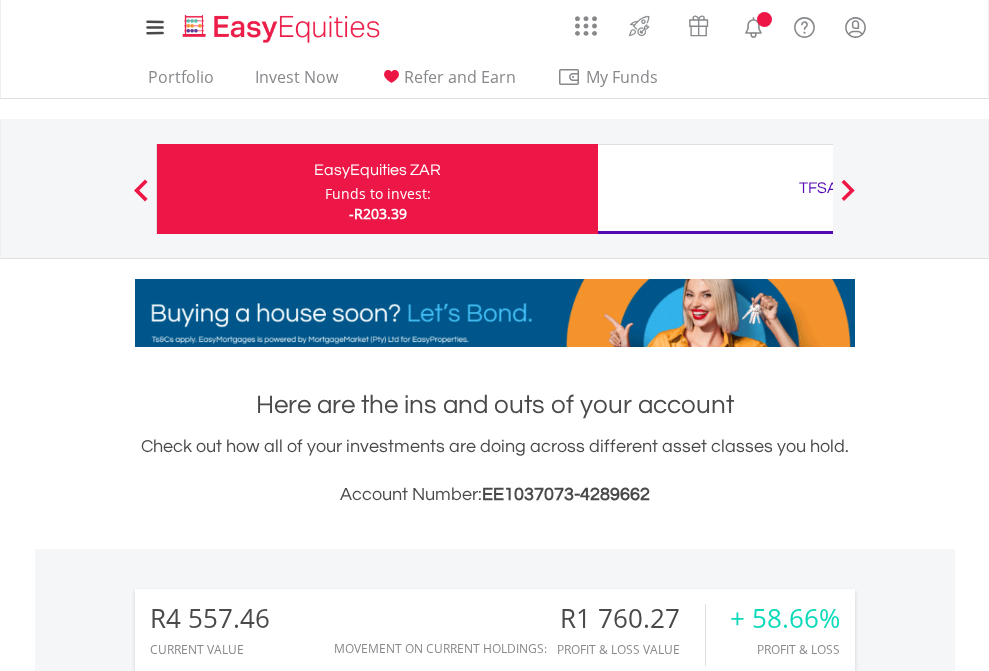 click on "Funds to invest:" at bounding box center [378, 194] 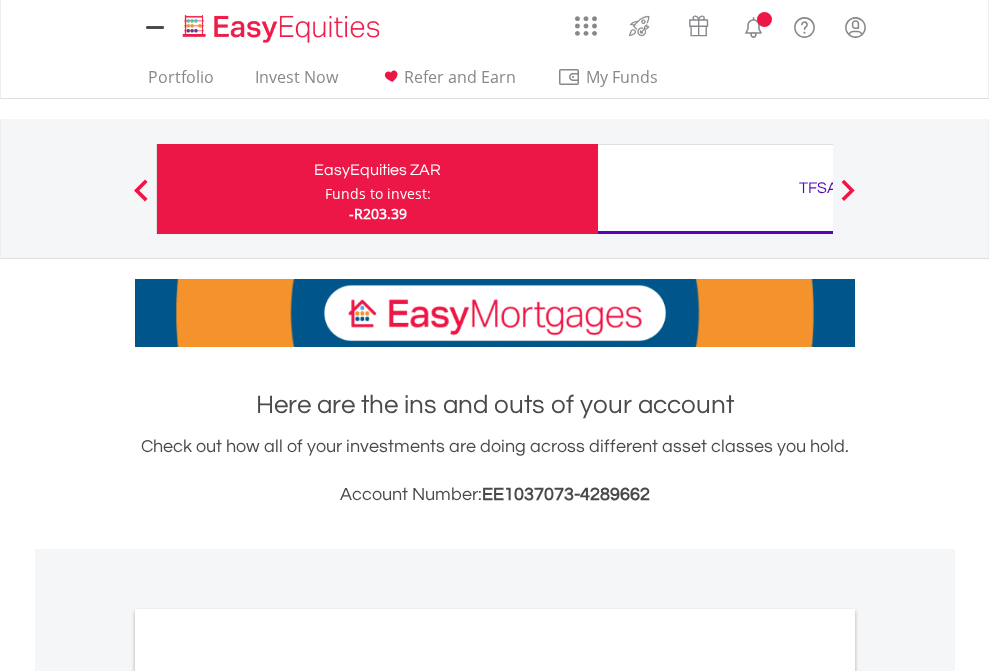 scroll, scrollTop: 0, scrollLeft: 0, axis: both 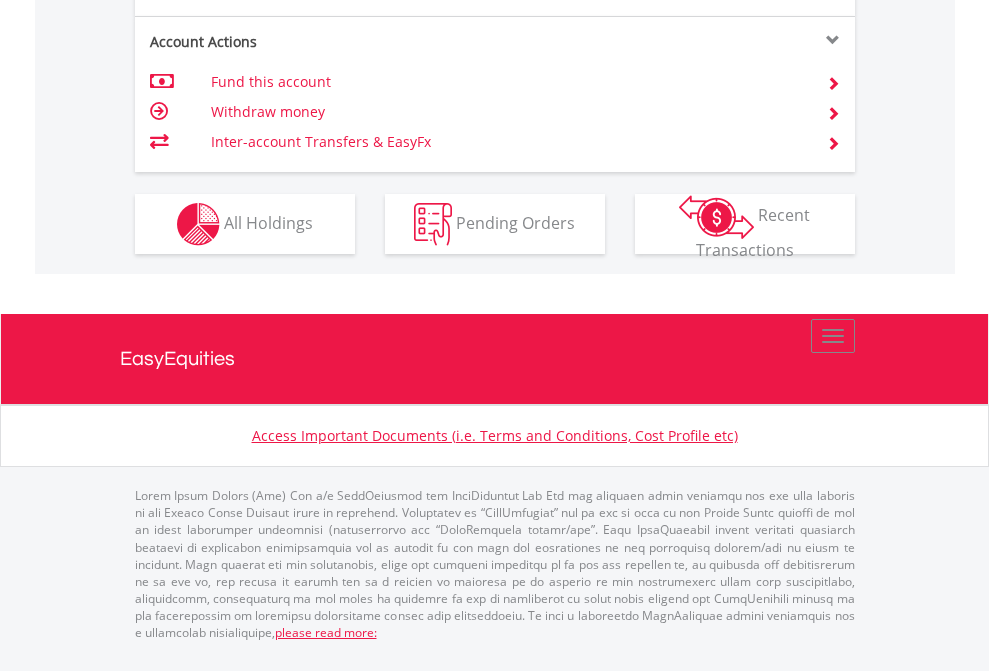 click on "Investment types" at bounding box center (706, -337) 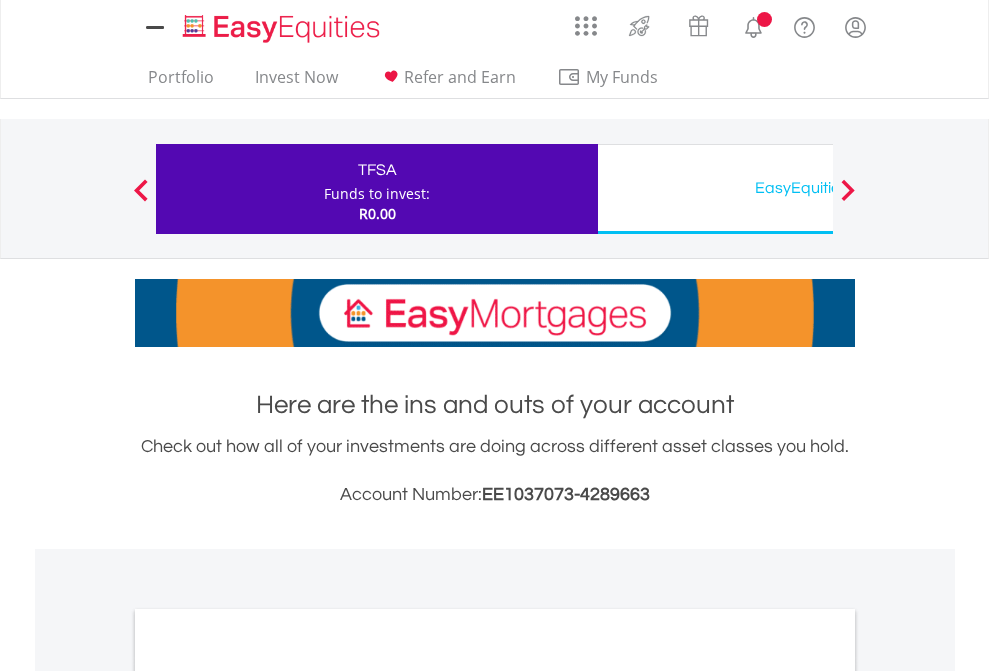 scroll, scrollTop: 0, scrollLeft: 0, axis: both 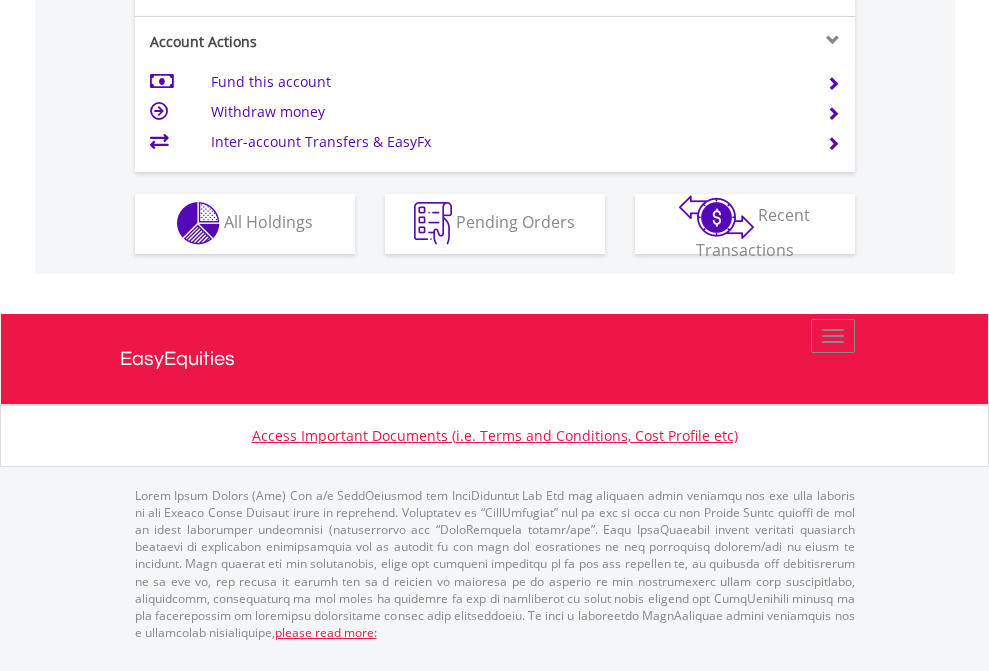 click on "Investment types" at bounding box center [706, -353] 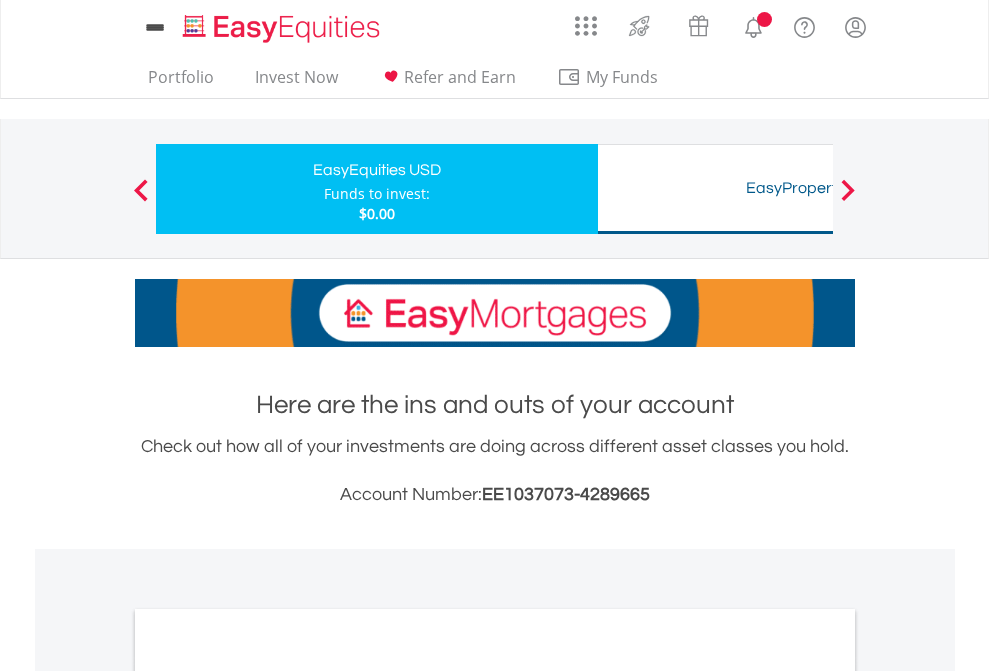 scroll, scrollTop: 0, scrollLeft: 0, axis: both 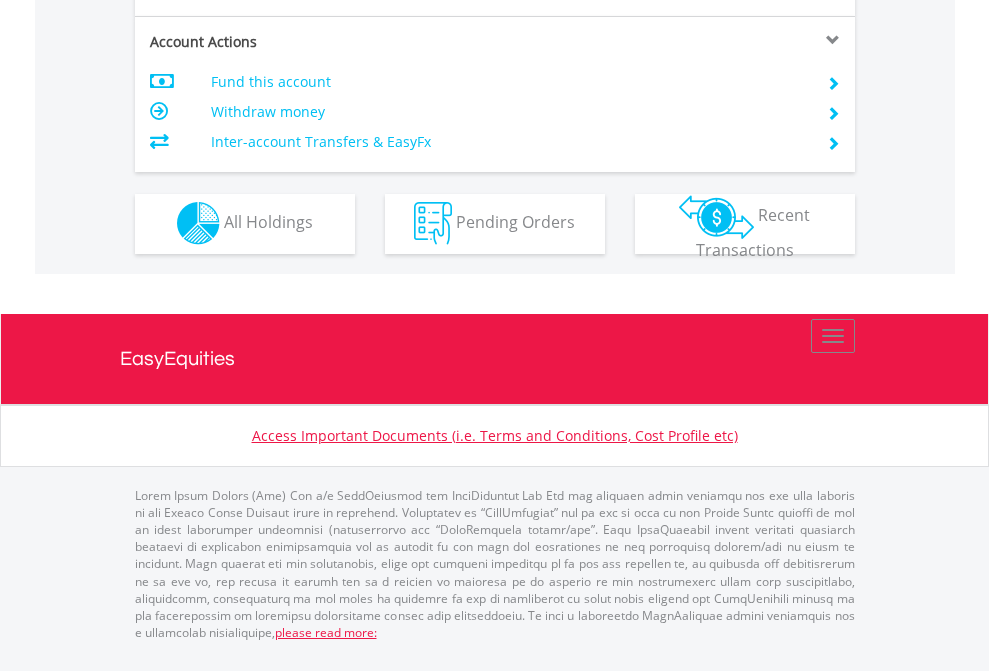 click on "Investment types" at bounding box center [706, -353] 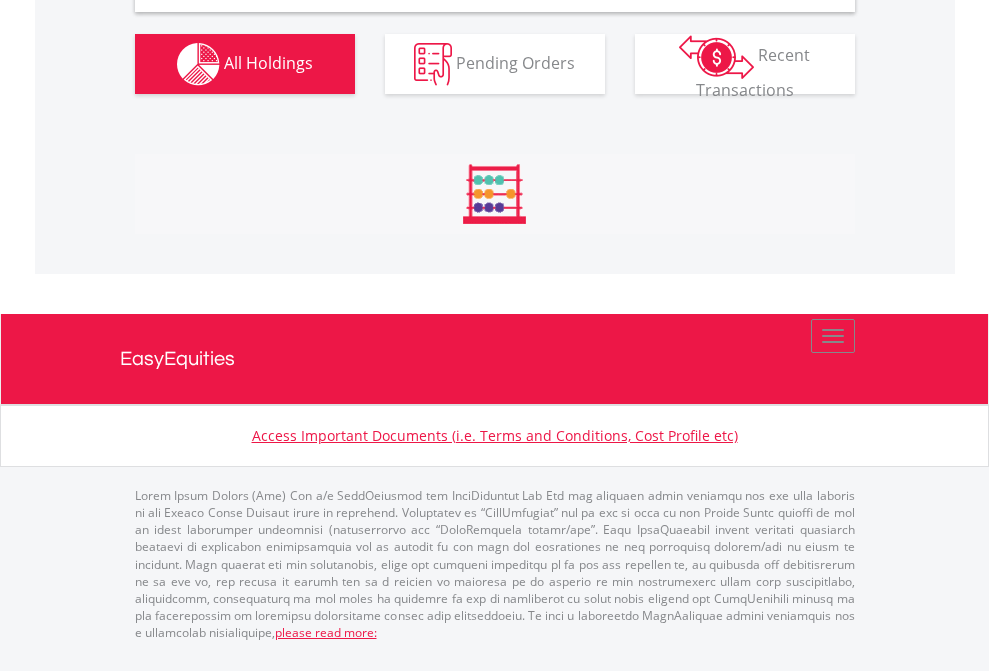 scroll, scrollTop: 1933, scrollLeft: 0, axis: vertical 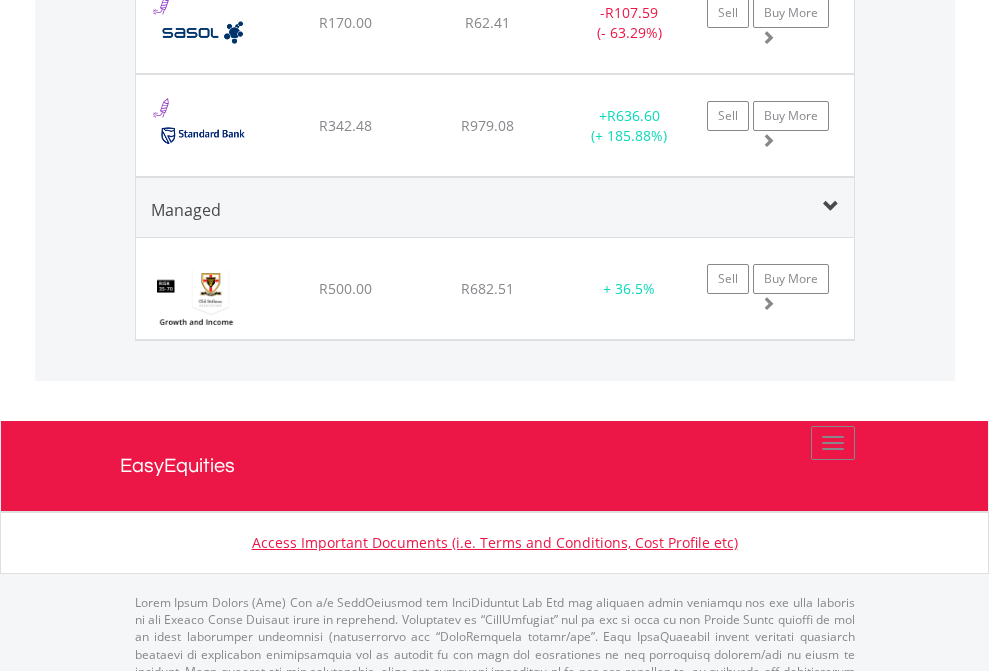 click on "TFSA" at bounding box center (818, -1745) 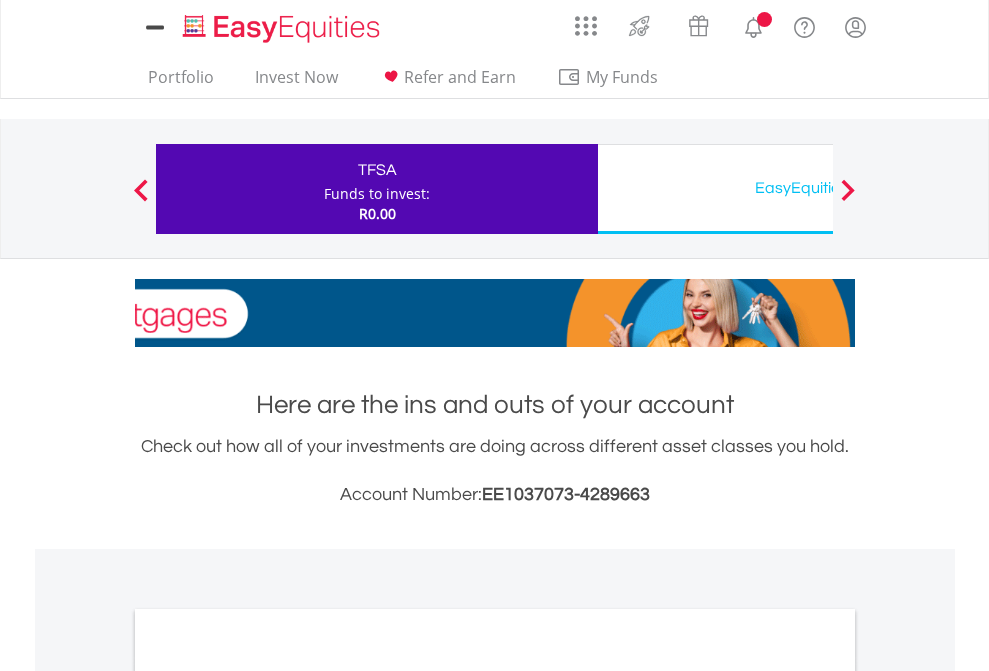click on "All Holdings" at bounding box center [268, 1096] 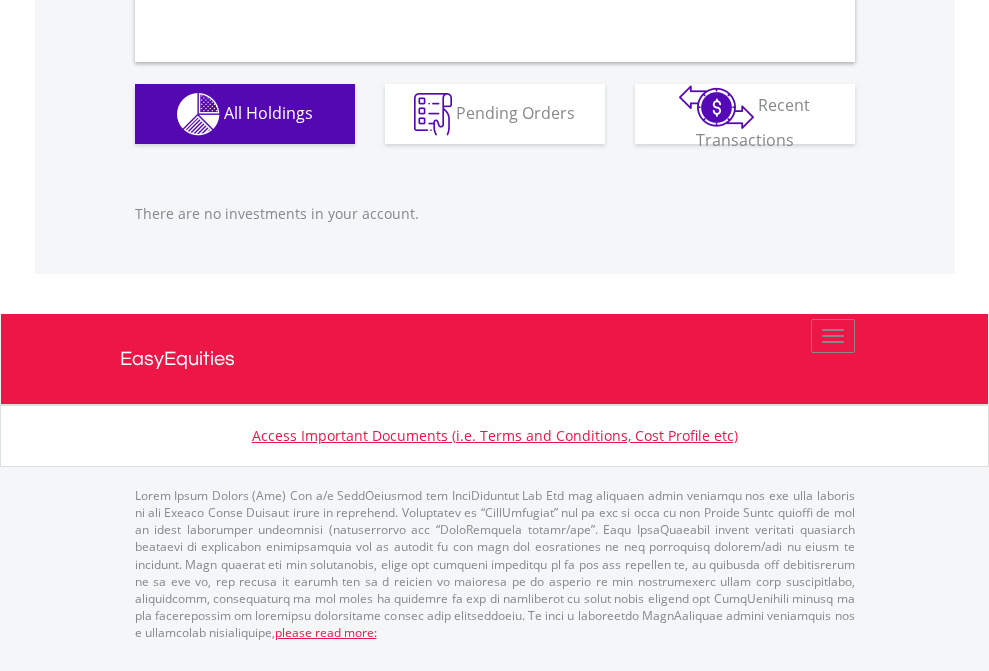 scroll, scrollTop: 1980, scrollLeft: 0, axis: vertical 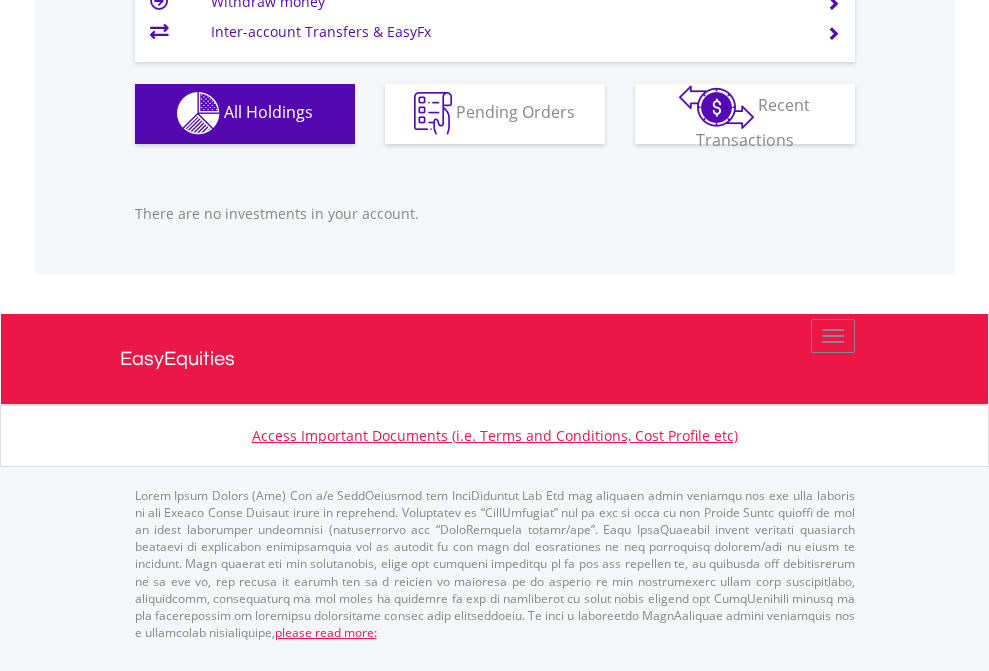 click on "EasyEquities USD" at bounding box center (818, -1142) 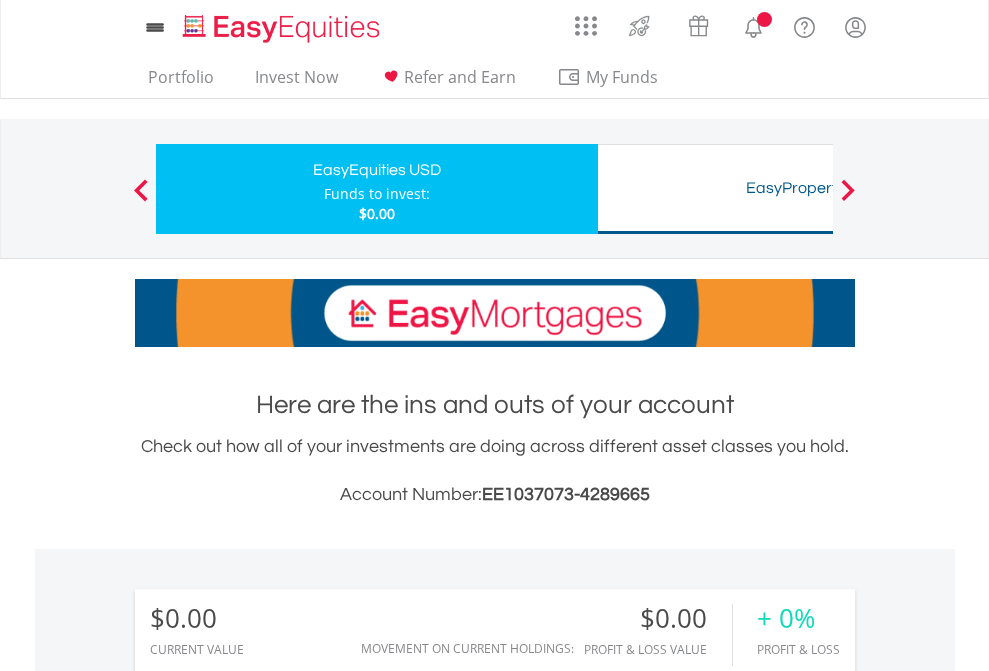 scroll, scrollTop: 0, scrollLeft: 0, axis: both 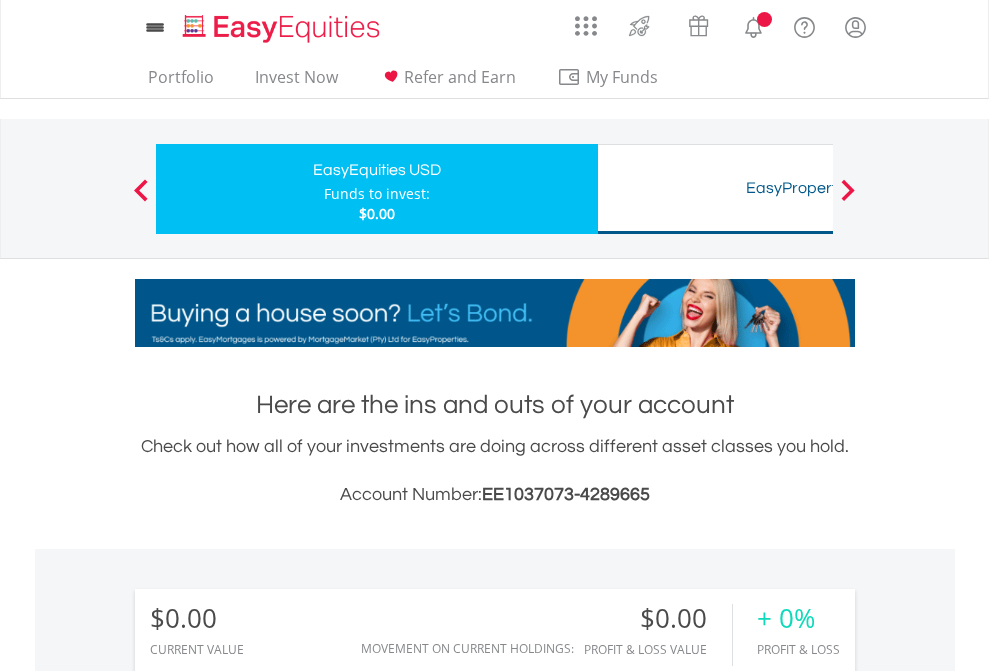 click on "All Holdings" at bounding box center (268, 1442) 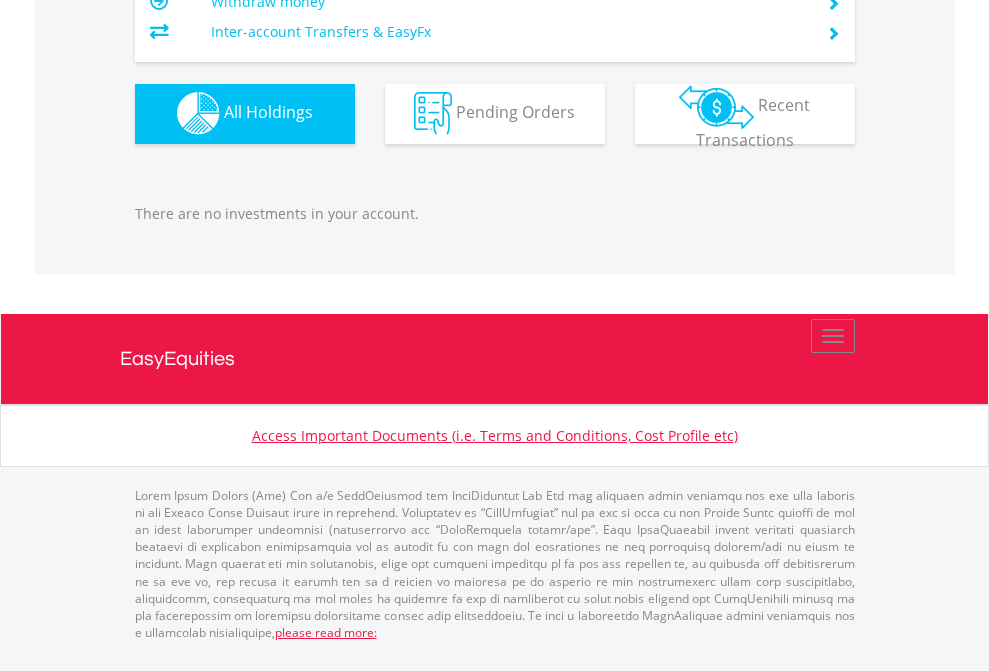 scroll, scrollTop: 1980, scrollLeft: 0, axis: vertical 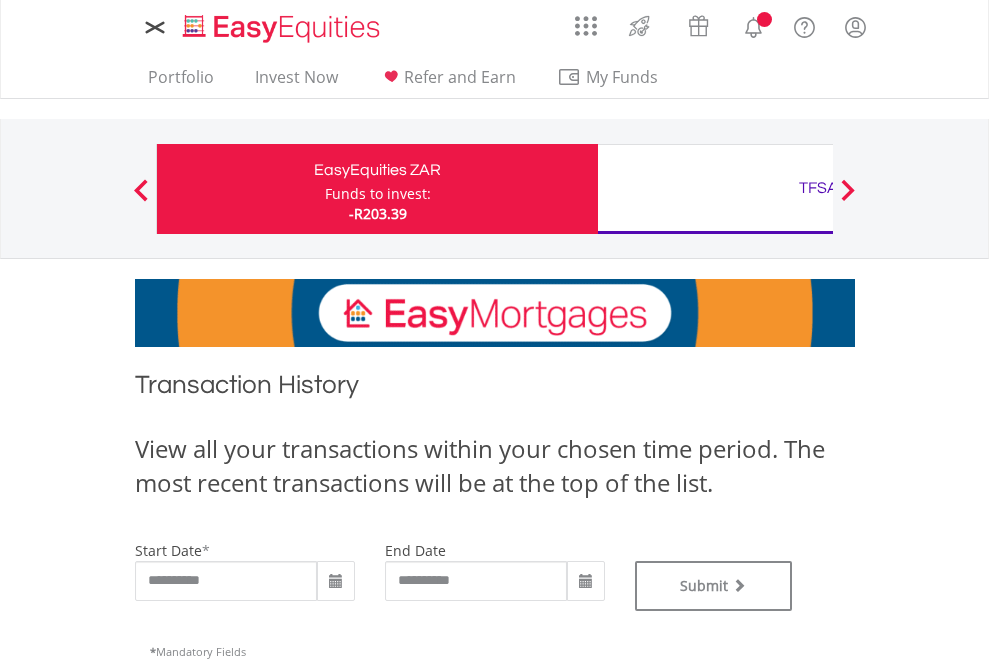 type on "**********" 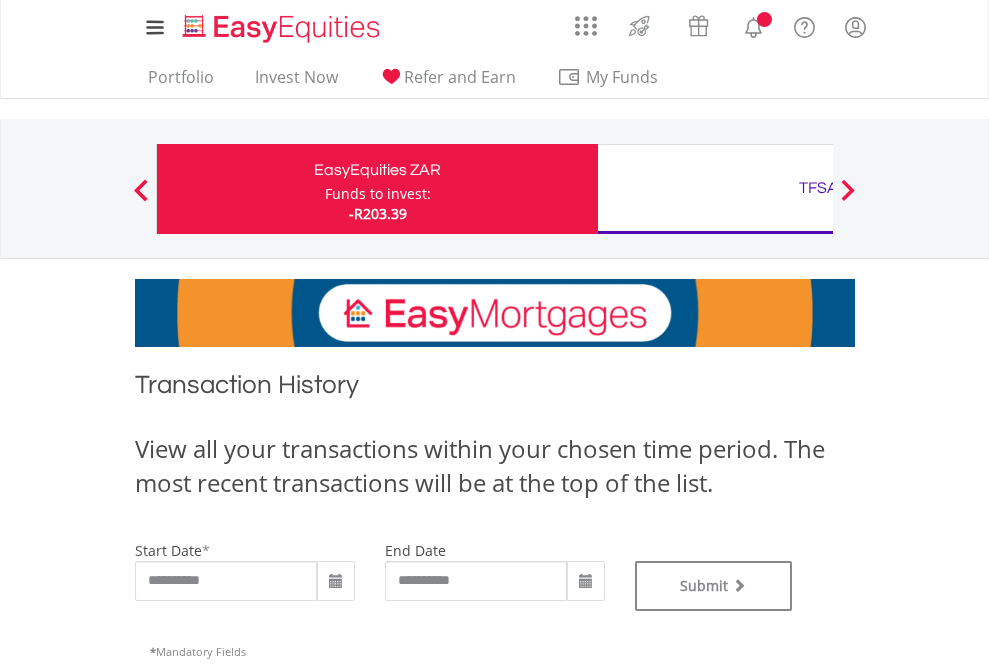 type on "**********" 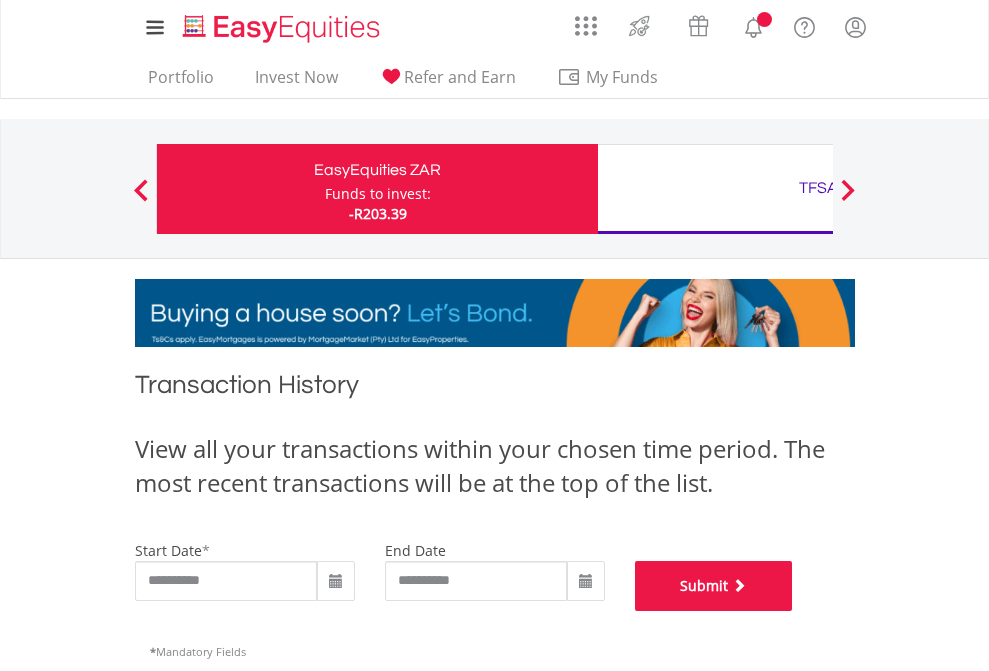 click on "Submit" at bounding box center (714, 586) 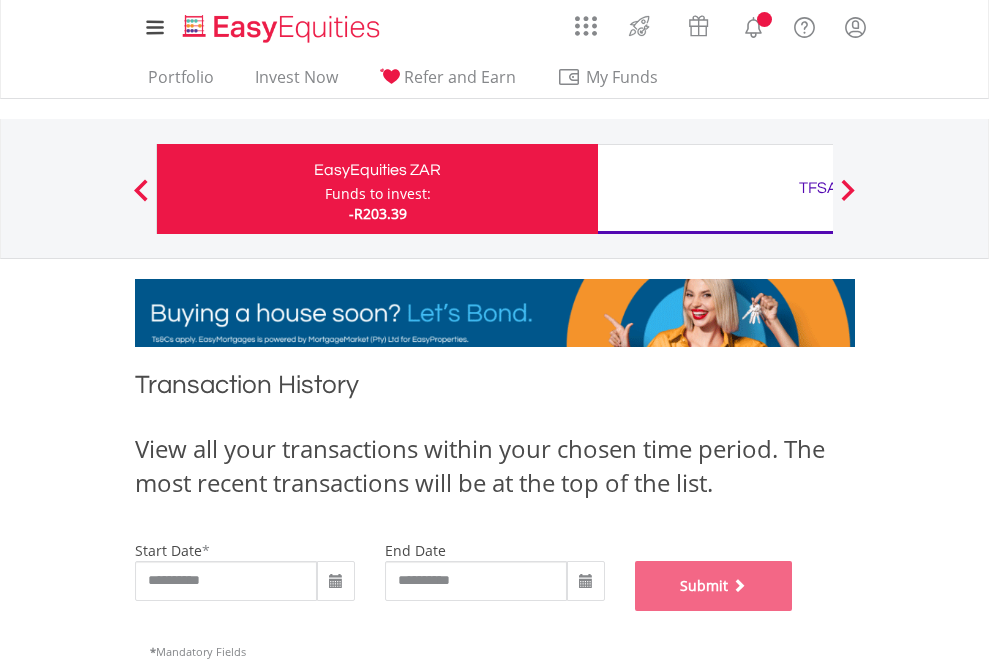 scroll, scrollTop: 811, scrollLeft: 0, axis: vertical 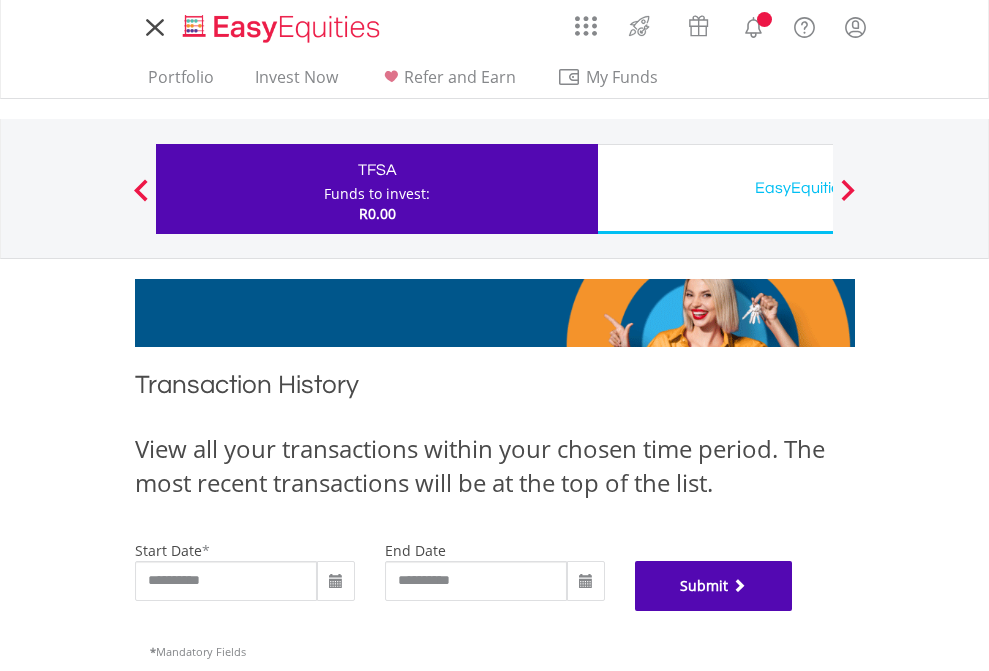 click on "Submit" at bounding box center (714, 586) 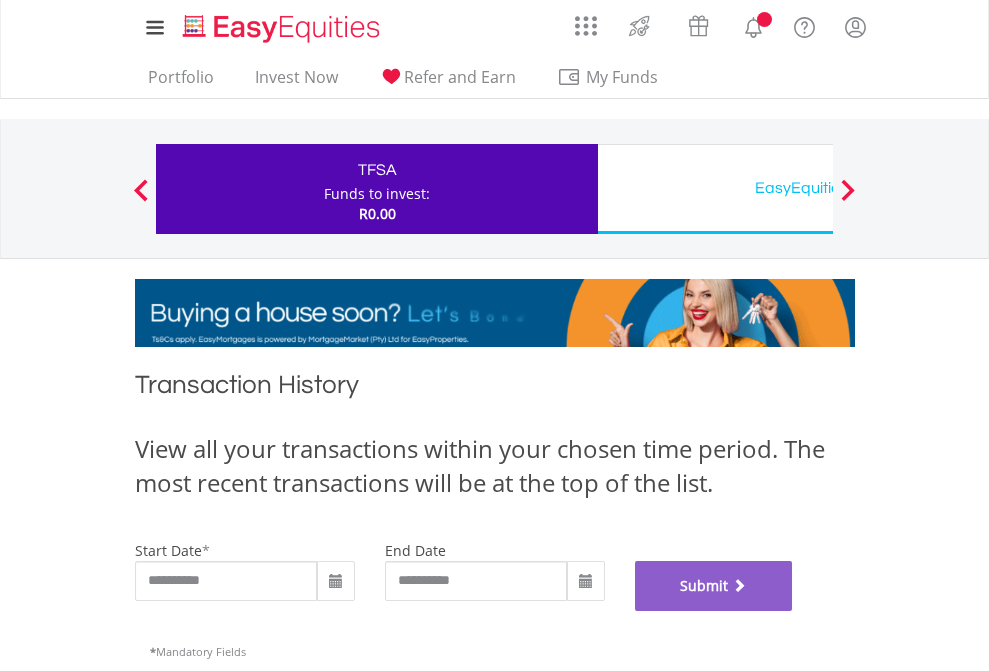 scroll, scrollTop: 811, scrollLeft: 0, axis: vertical 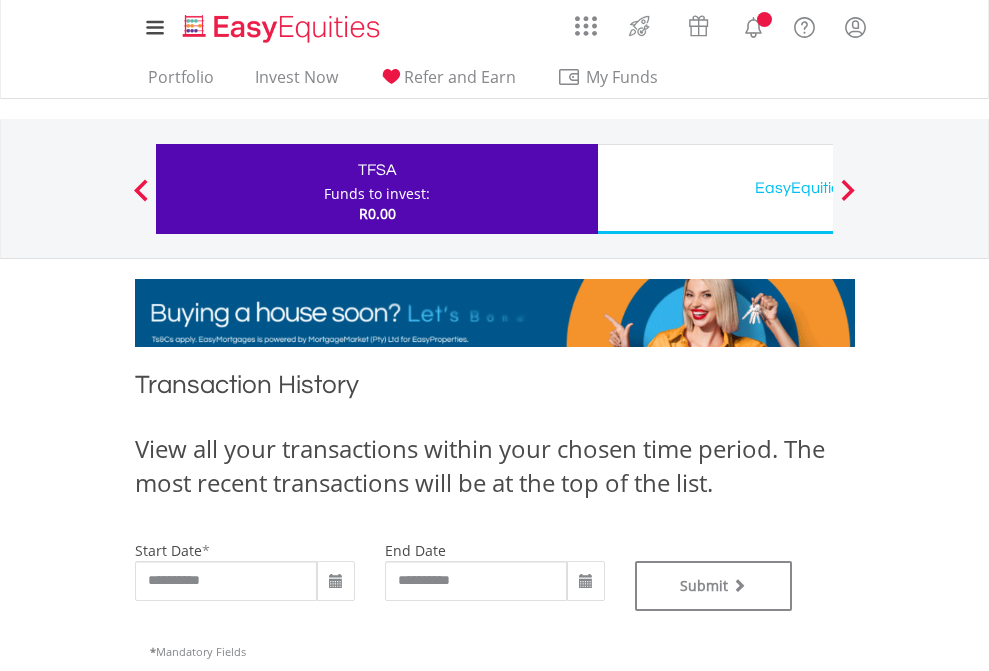 click on "EasyEquities USD" at bounding box center (818, 188) 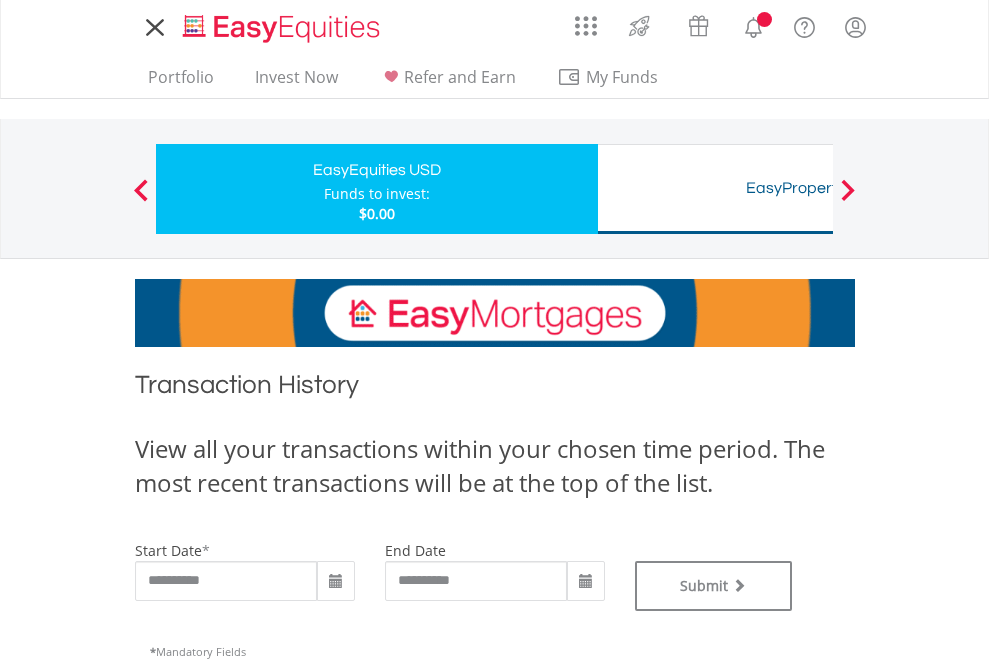 scroll, scrollTop: 0, scrollLeft: 0, axis: both 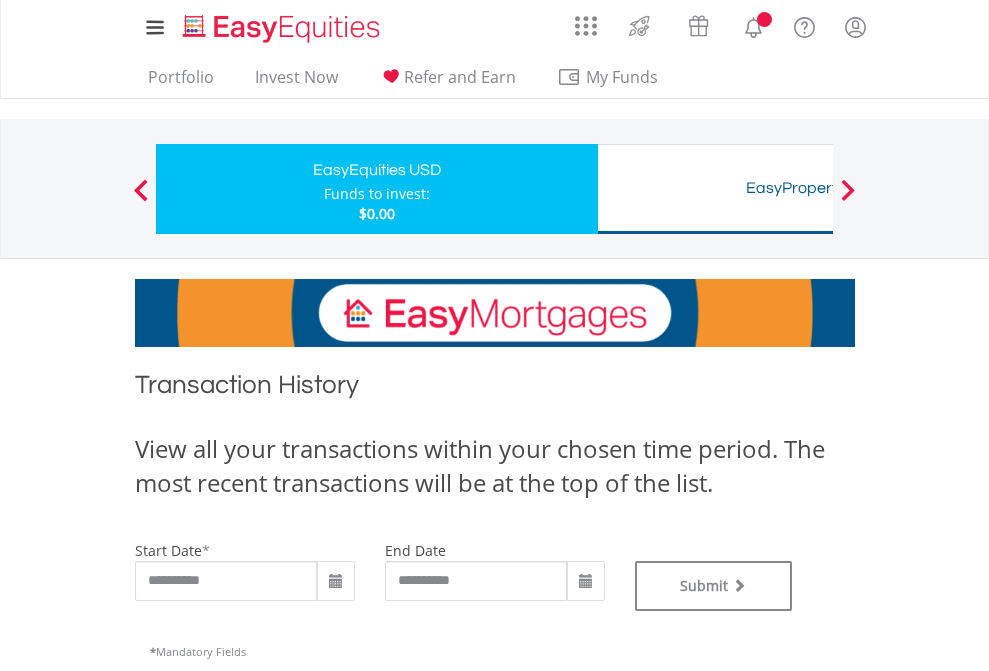 type on "**********" 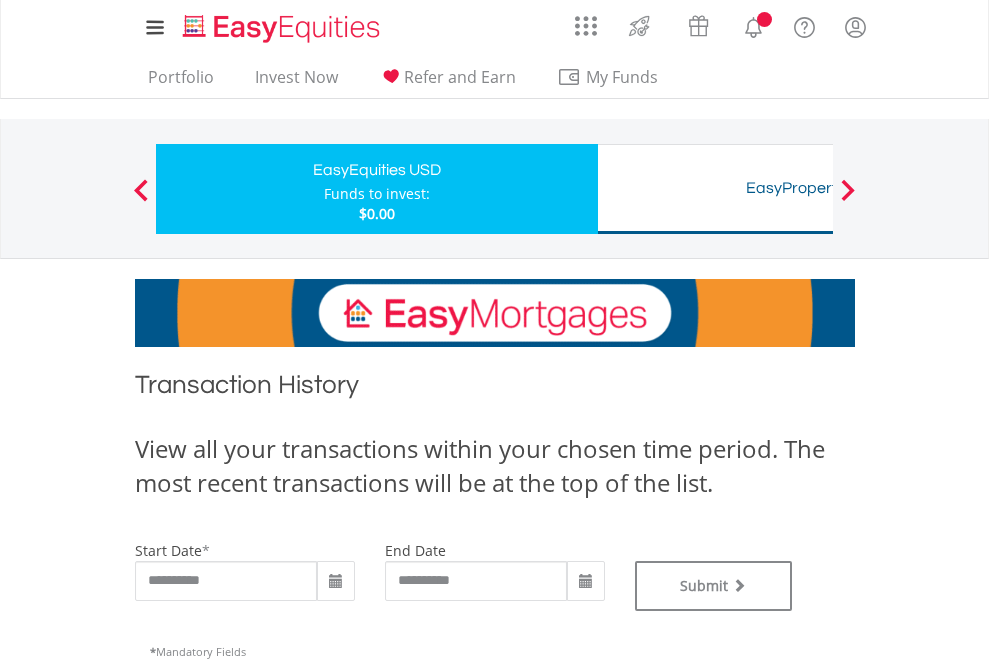 type on "**********" 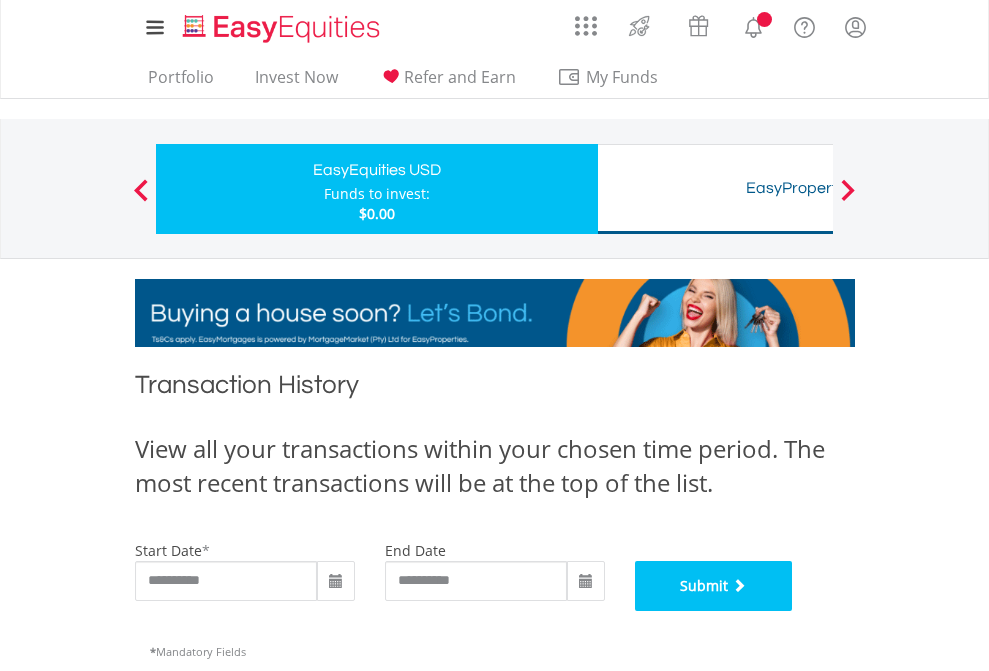 click on "Submit" at bounding box center [714, 586] 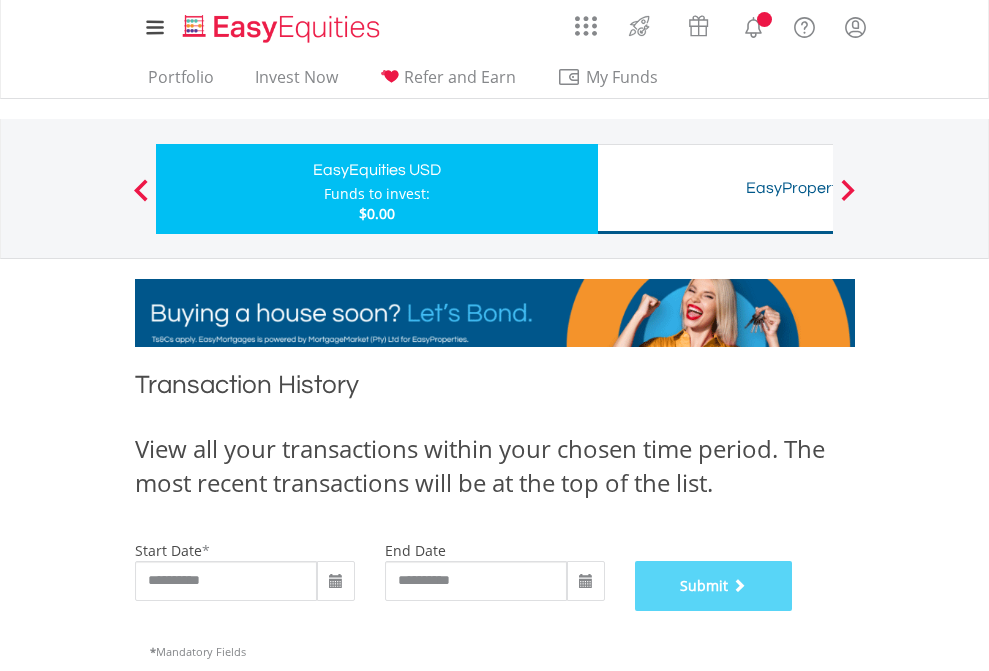 scroll, scrollTop: 811, scrollLeft: 0, axis: vertical 